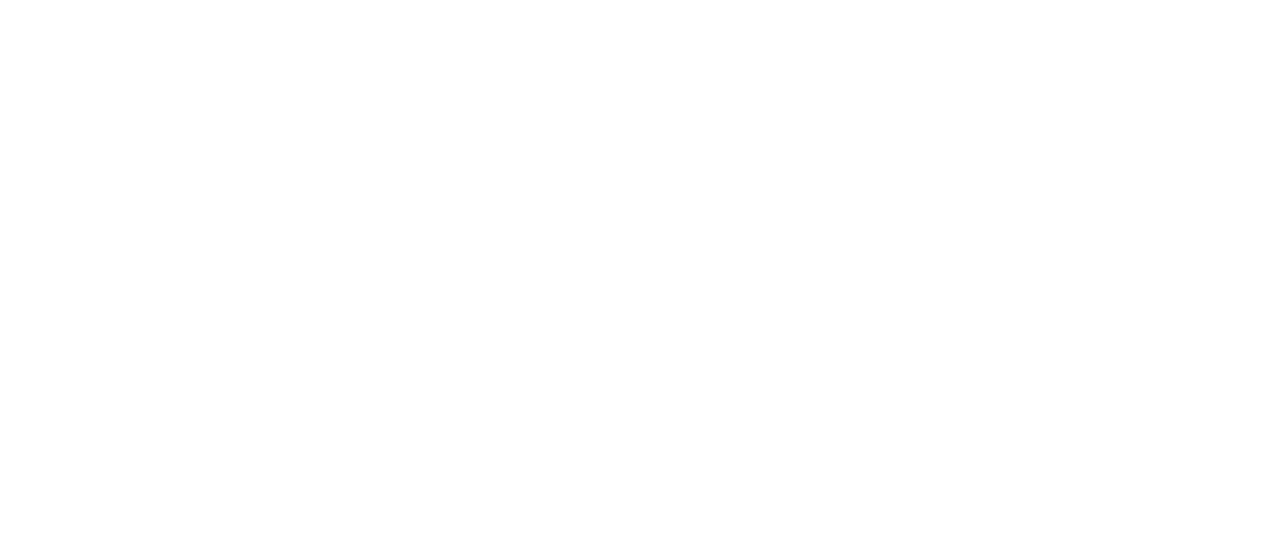 scroll, scrollTop: 0, scrollLeft: 0, axis: both 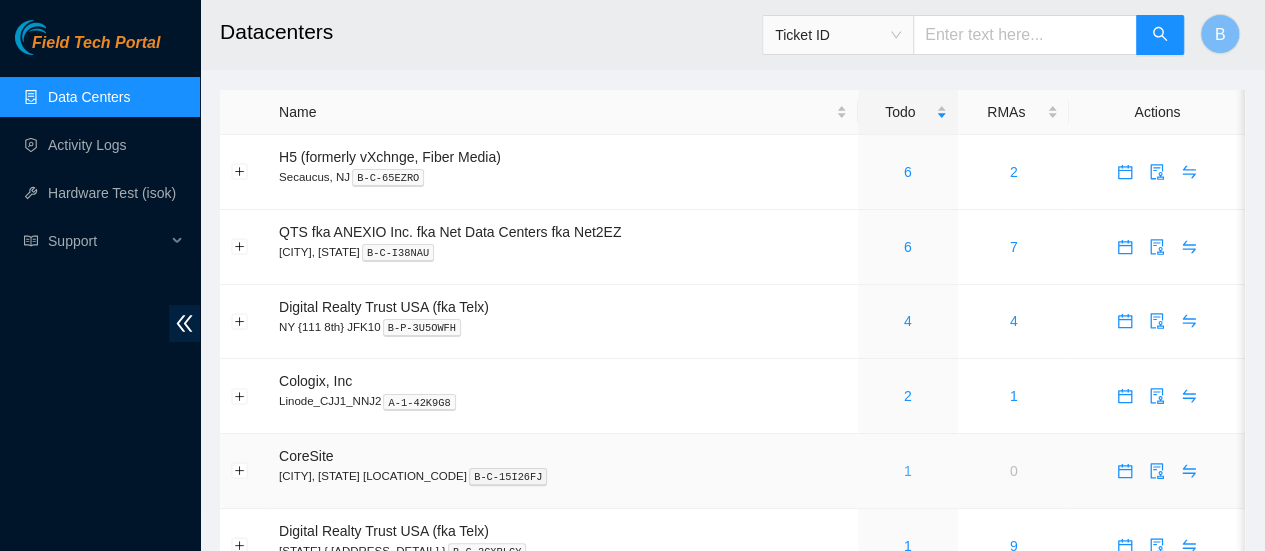click on "1" at bounding box center [908, 471] 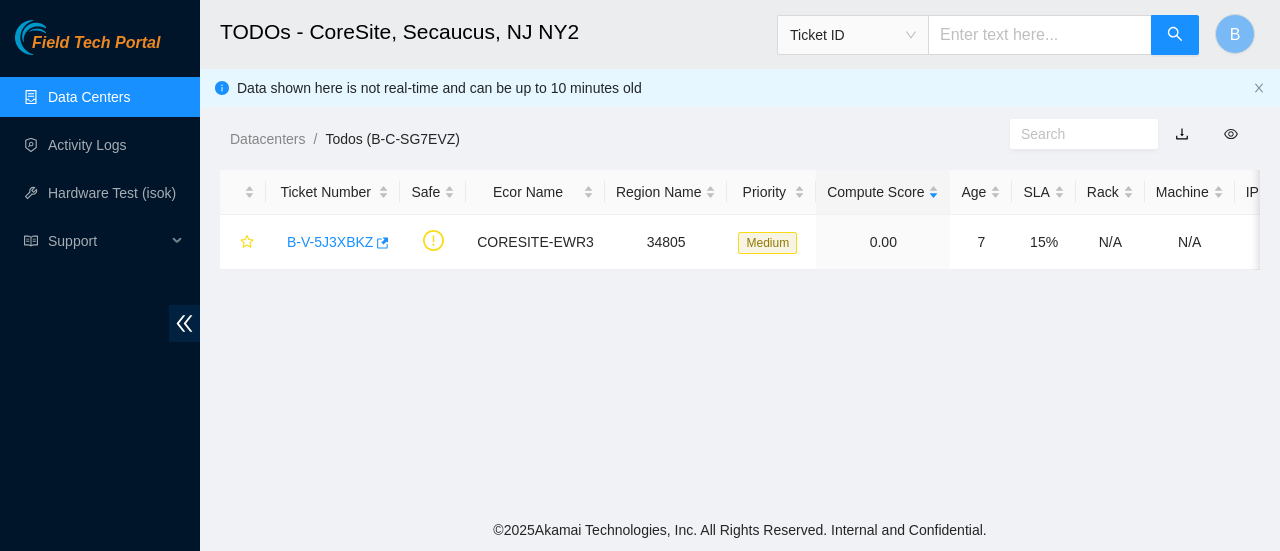 click on "Data Centers" at bounding box center (89, 97) 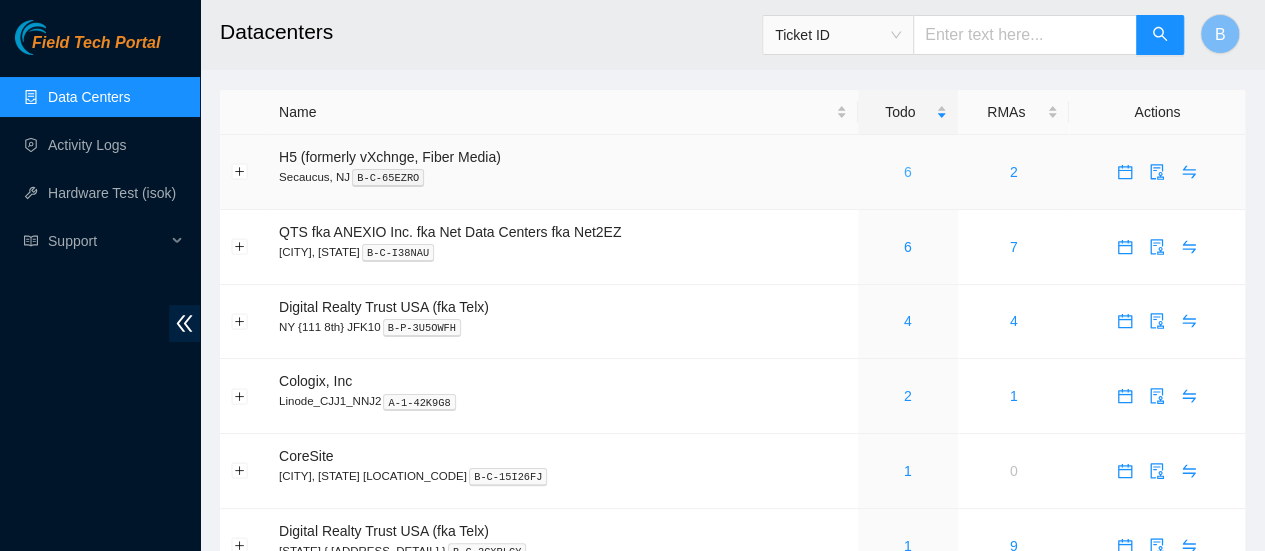 click on "6" at bounding box center (908, 172) 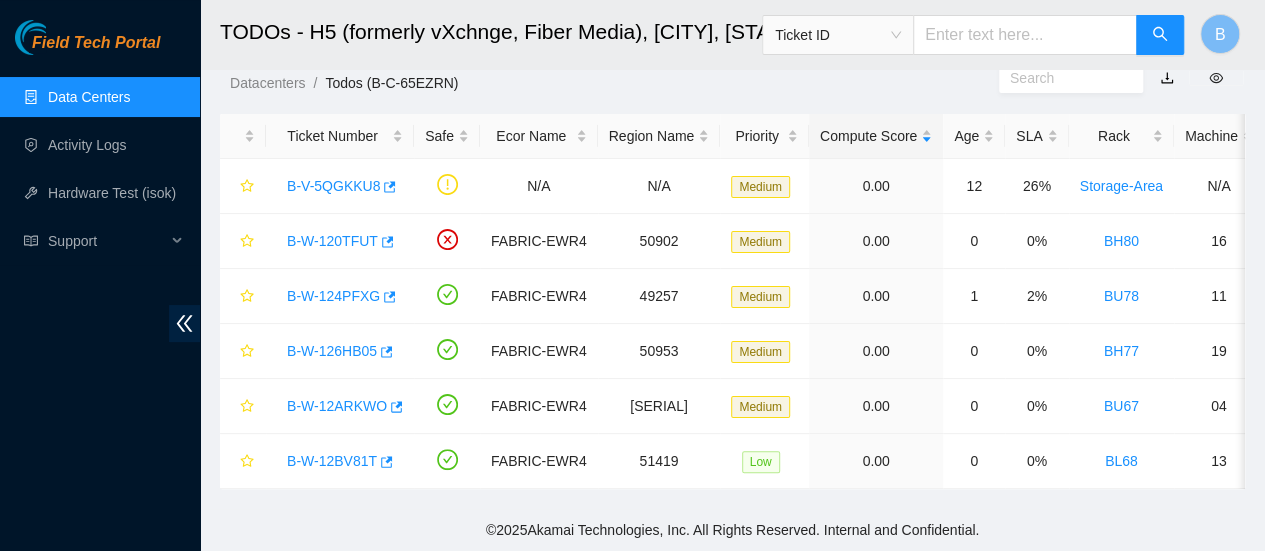 scroll, scrollTop: 66, scrollLeft: 0, axis: vertical 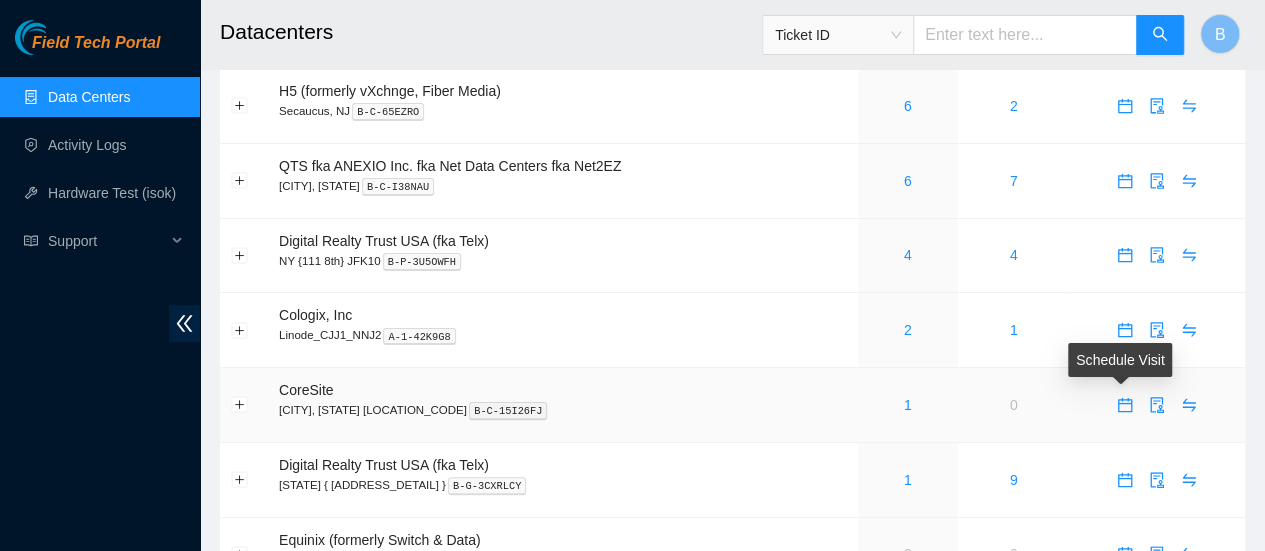 click 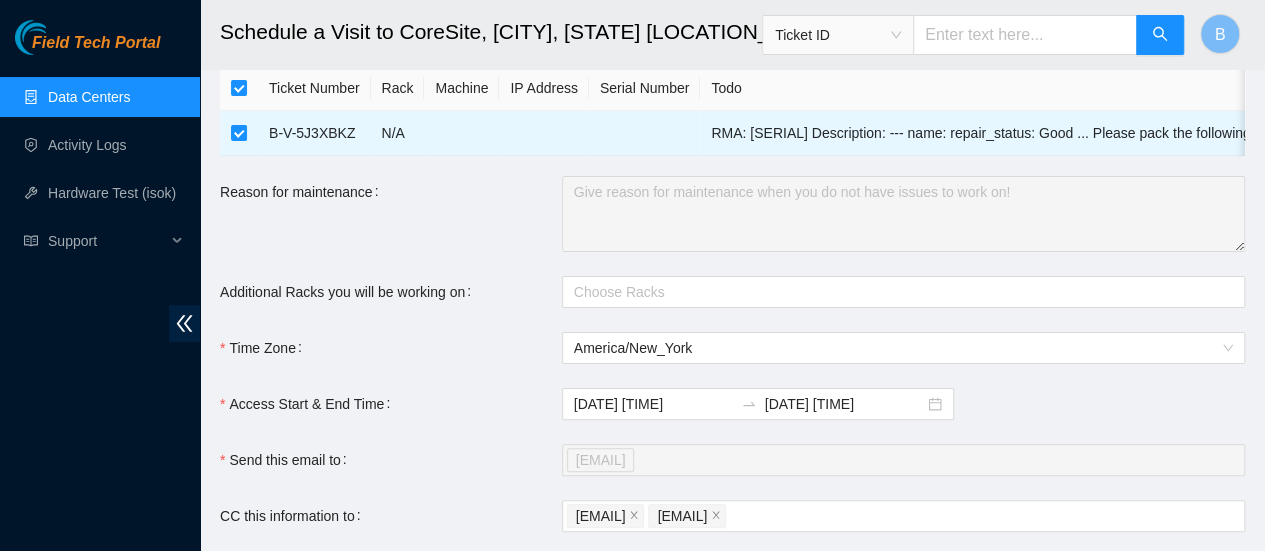click at bounding box center (239, 88) 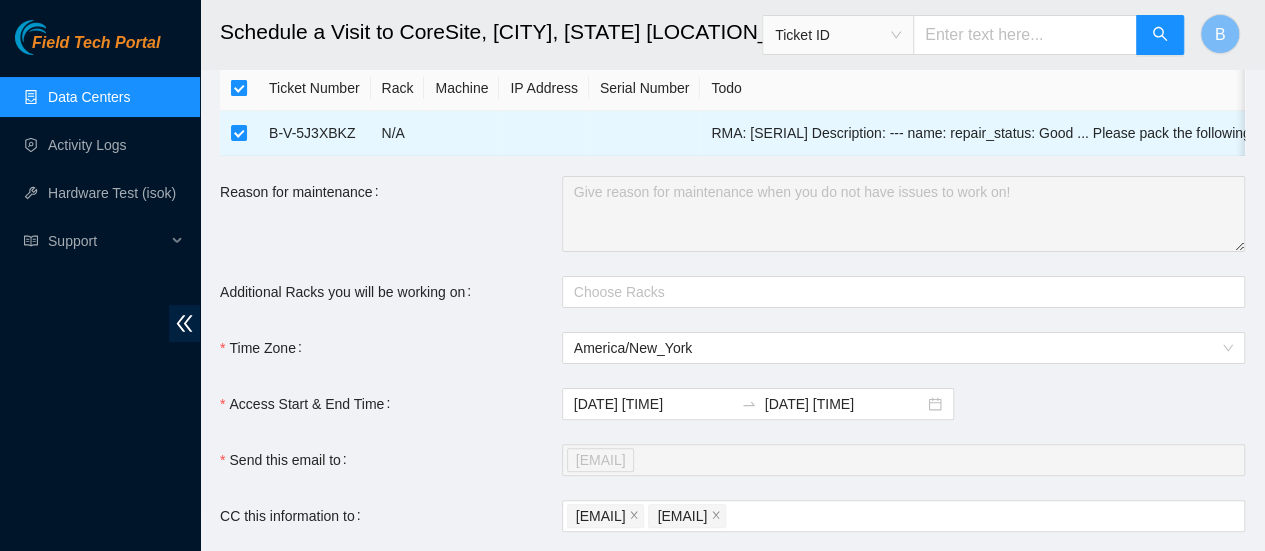 click at bounding box center [239, 88] 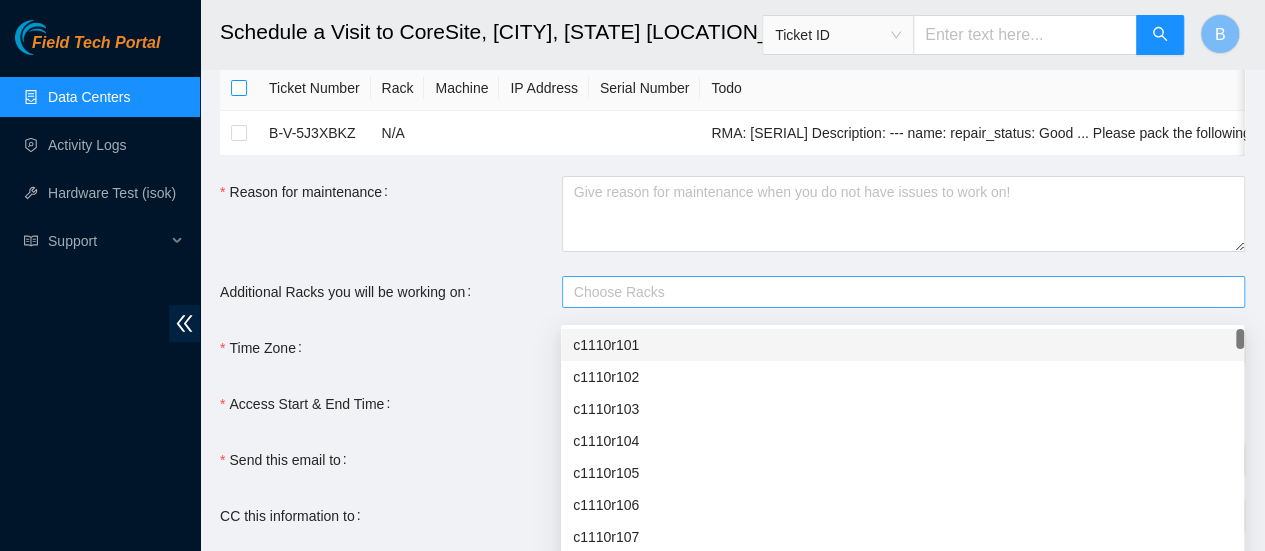click at bounding box center (893, 292) 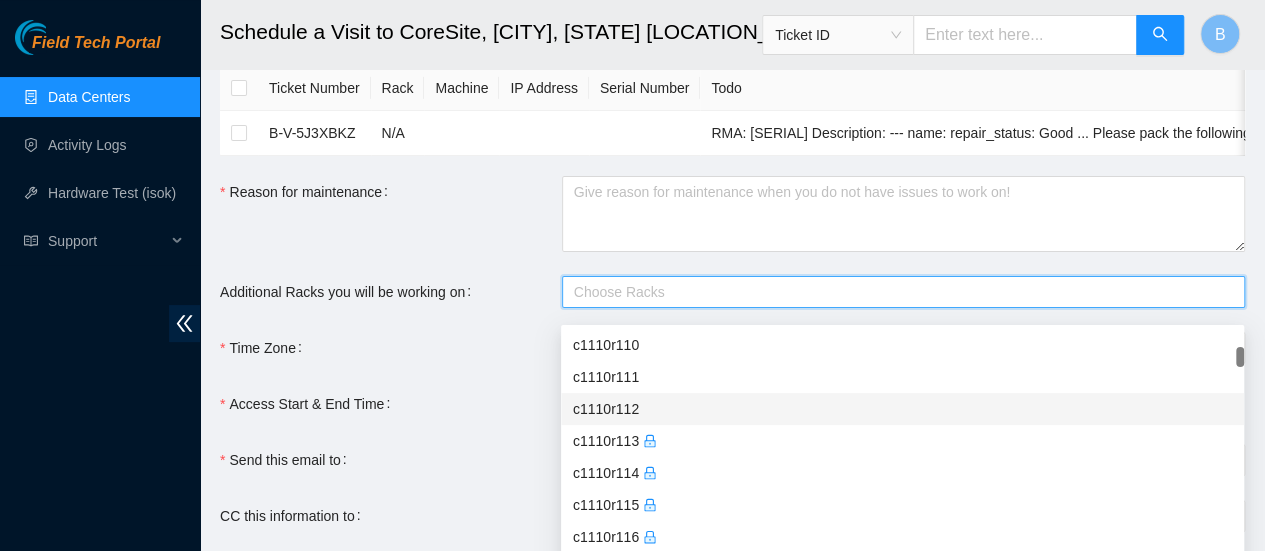 scroll, scrollTop: 286, scrollLeft: 0, axis: vertical 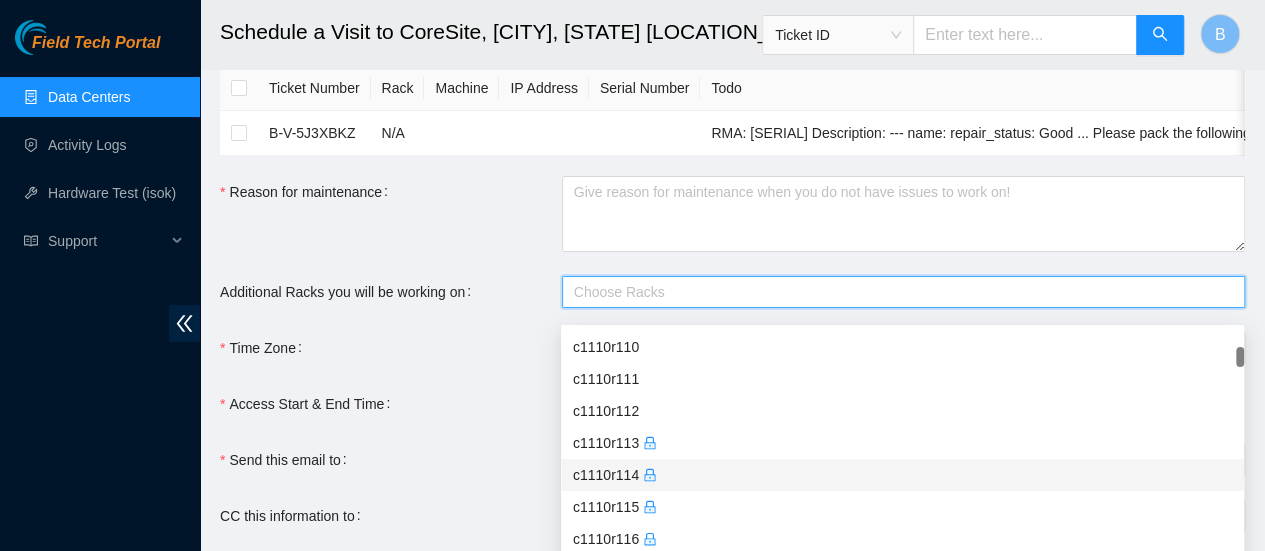 click on "c1110r114" at bounding box center (902, 475) 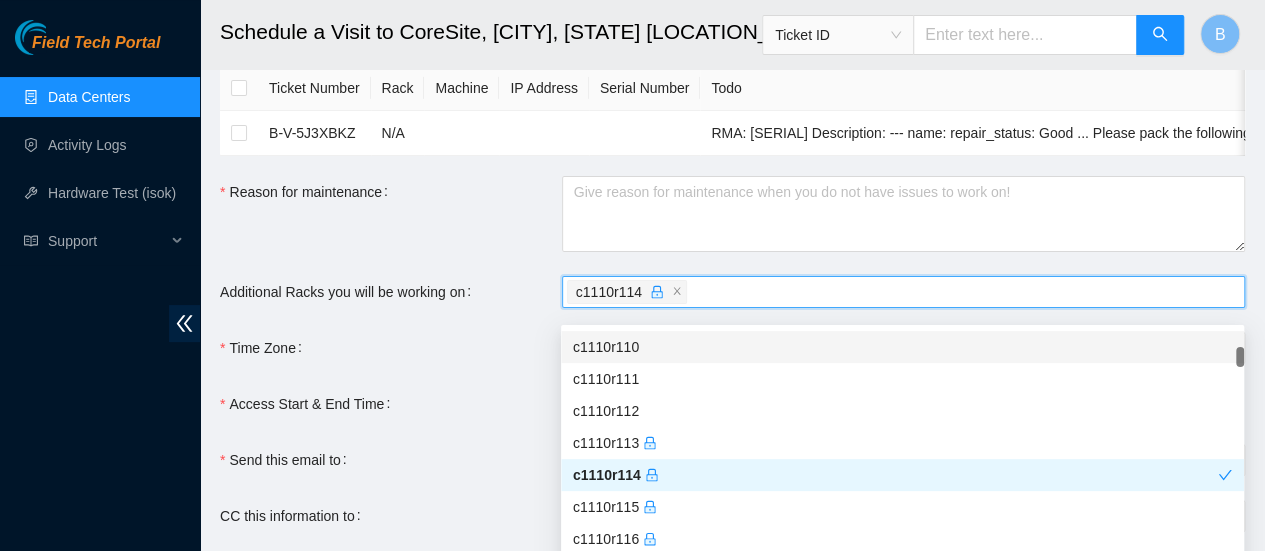 click on "Ticket Number Rack Machine IP Address Serial Number Todo               B-V-5J3XBKZ N/A
RMA: B-V-5J3VS9B
Description:
---
name:
repair_status: Good
...
Please pack the following assets for RMA ... Reason for maintenance Additional Racks you will be working on B-3-166BK28 c1110r114        Time Zone America/New_York Access Start & End Time 2025-07-15 10:58 2025-07-16 10:57 Send this email to avigoda@akamai.com   CC this information to itzhogan710@gmail.com nie-nynj@akamai.com   Your Name Brian Hogan Your Phone Number +12012865091 I have permanent access to this datacenter Submit" at bounding box center [732, 411] 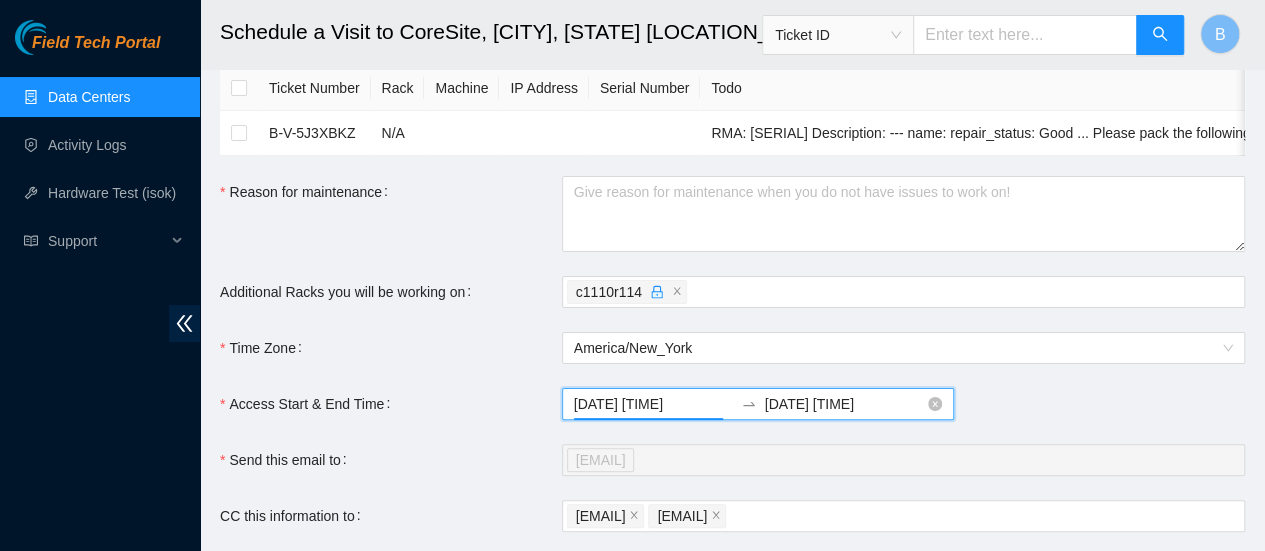 scroll, scrollTop: 280, scrollLeft: 0, axis: vertical 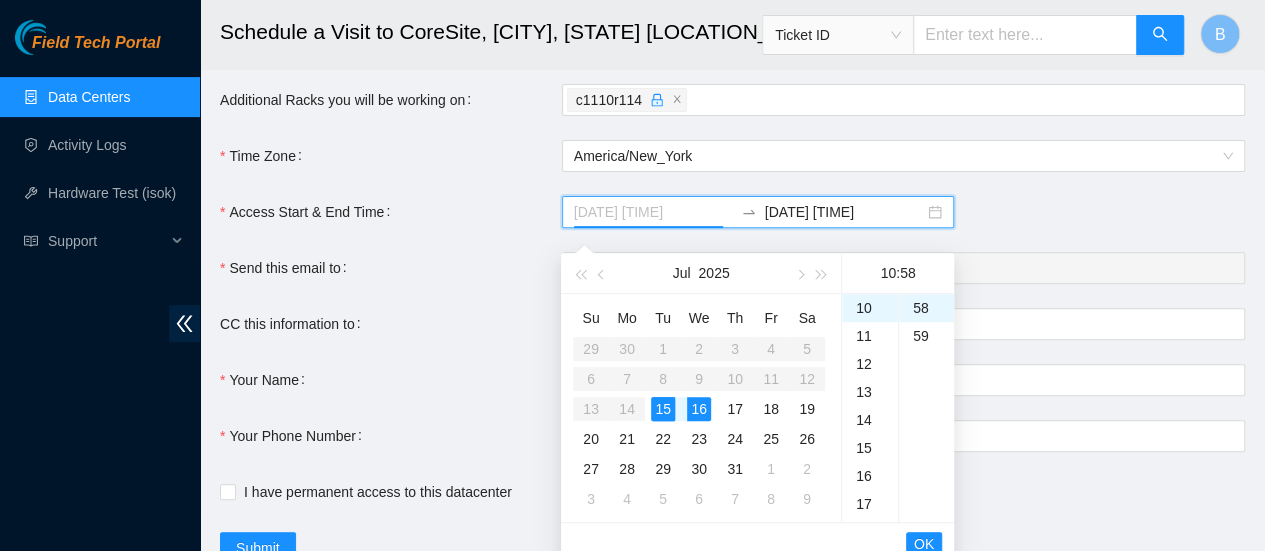 type on "2025-07-15 10:58" 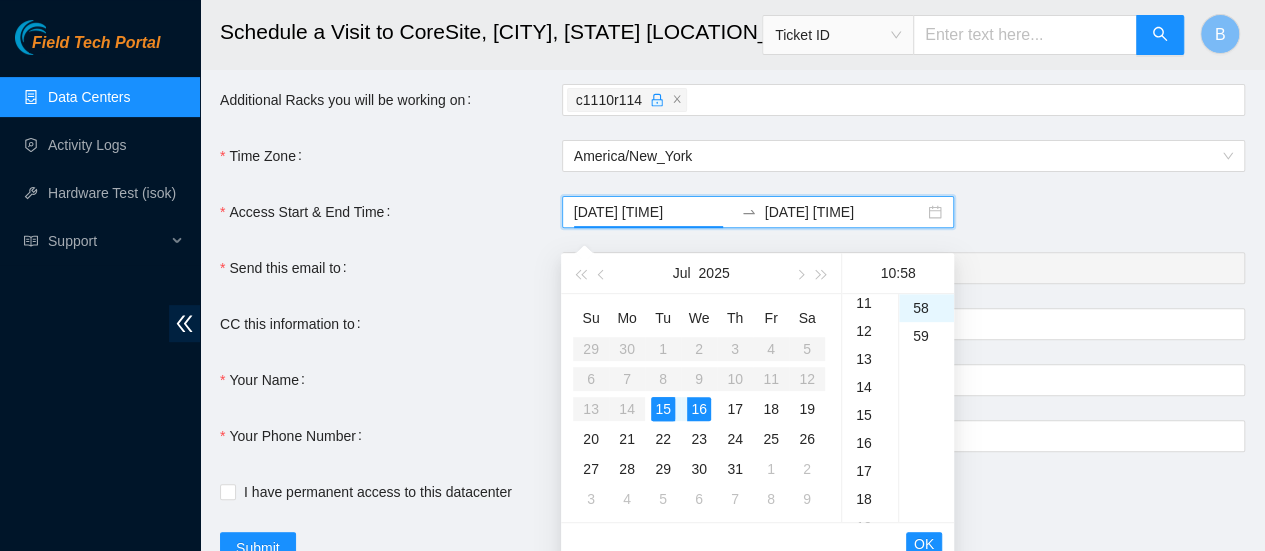 scroll, scrollTop: 314, scrollLeft: 0, axis: vertical 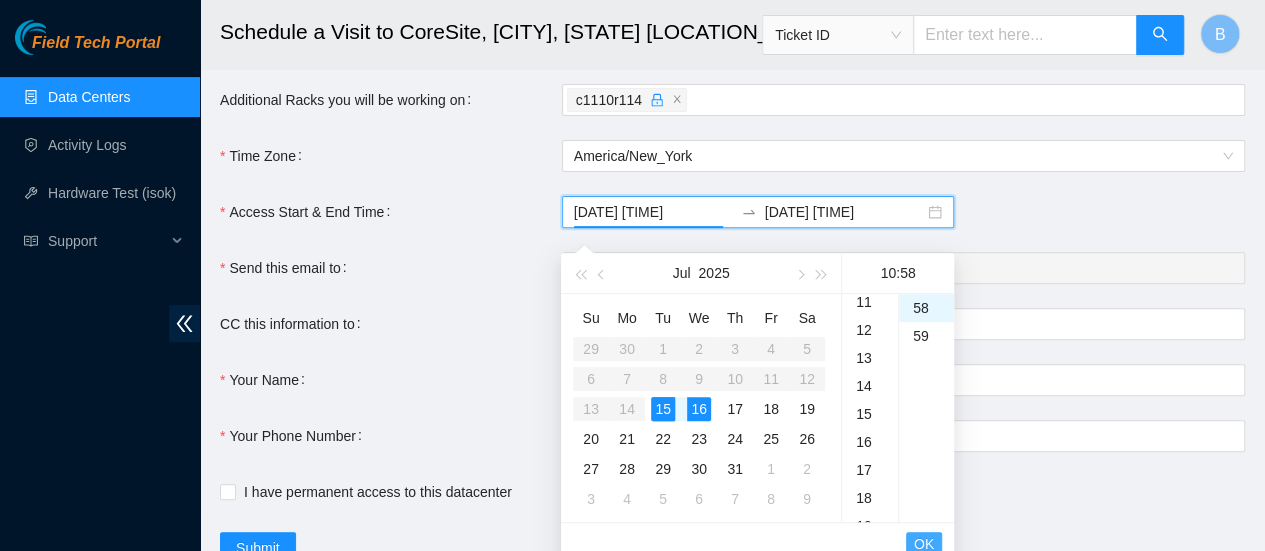 click on "OK" at bounding box center [924, 544] 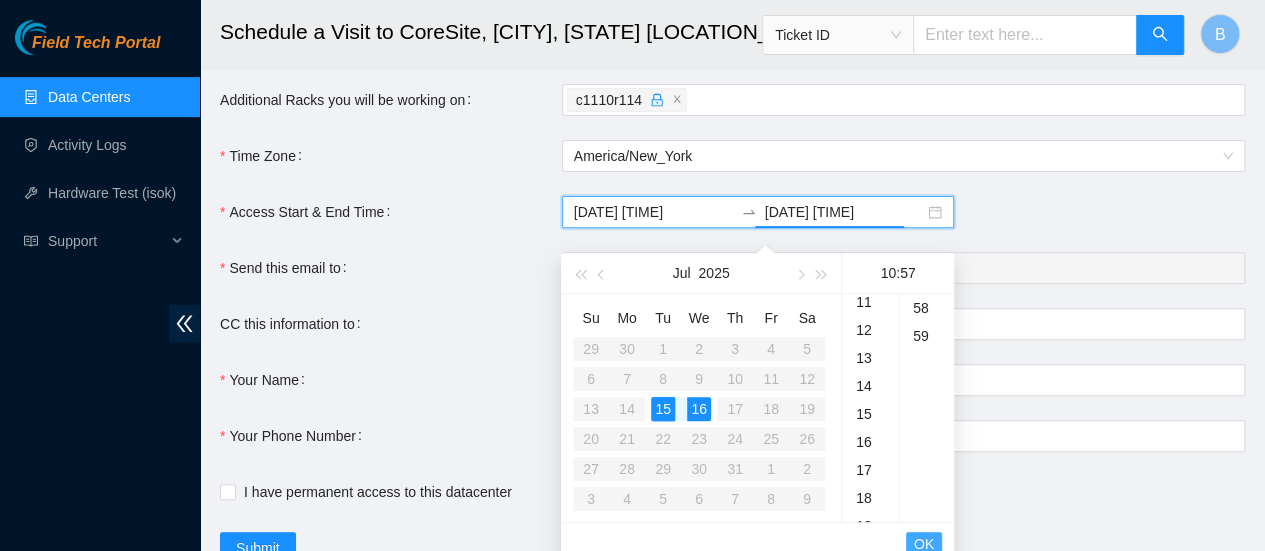 scroll, scrollTop: 1596, scrollLeft: 0, axis: vertical 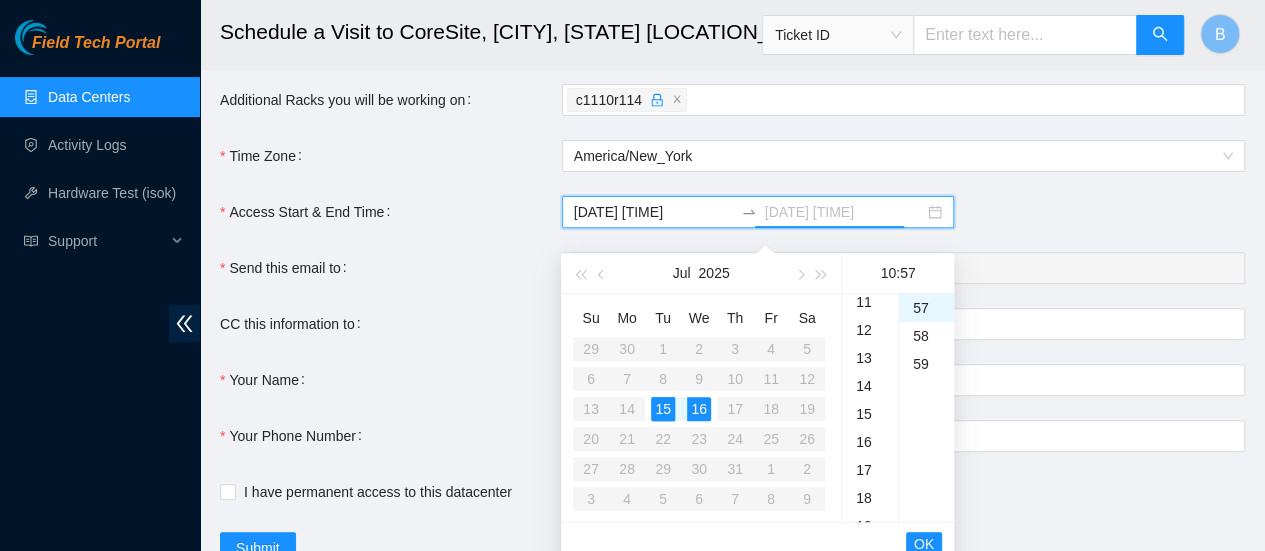 click on "15" at bounding box center [663, 409] 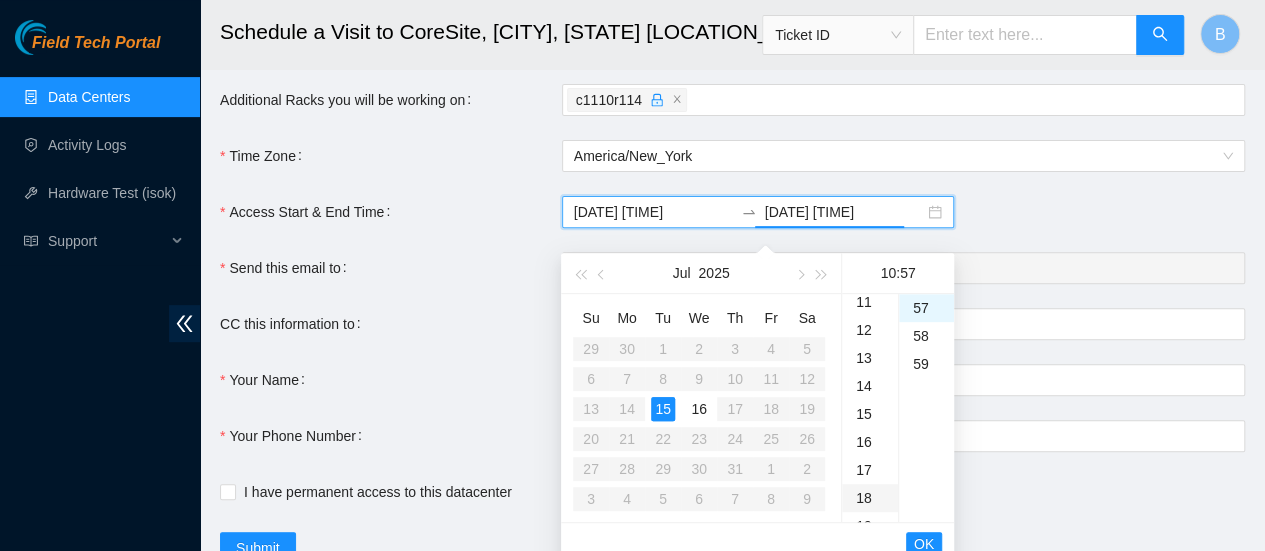 click on "18" at bounding box center [870, 498] 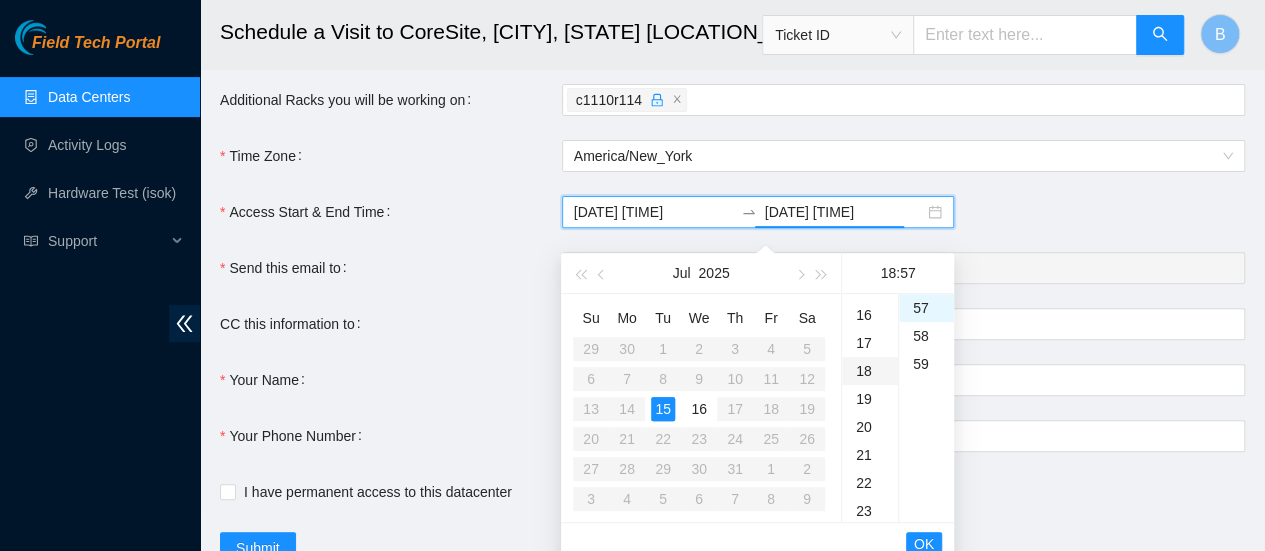 scroll, scrollTop: 504, scrollLeft: 0, axis: vertical 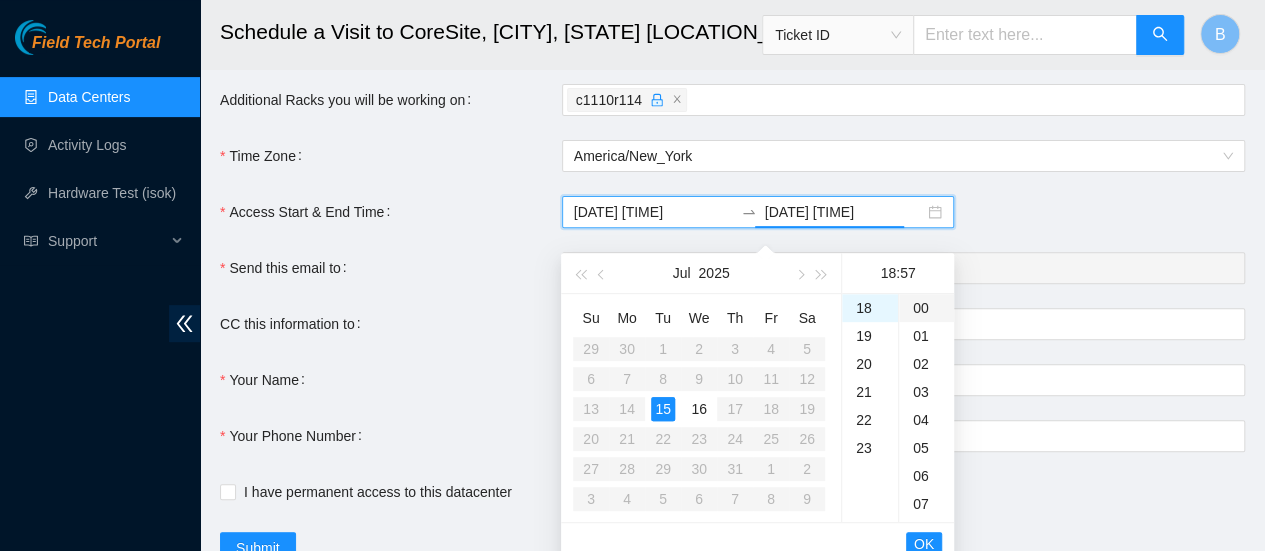 click on "00" at bounding box center (926, 308) 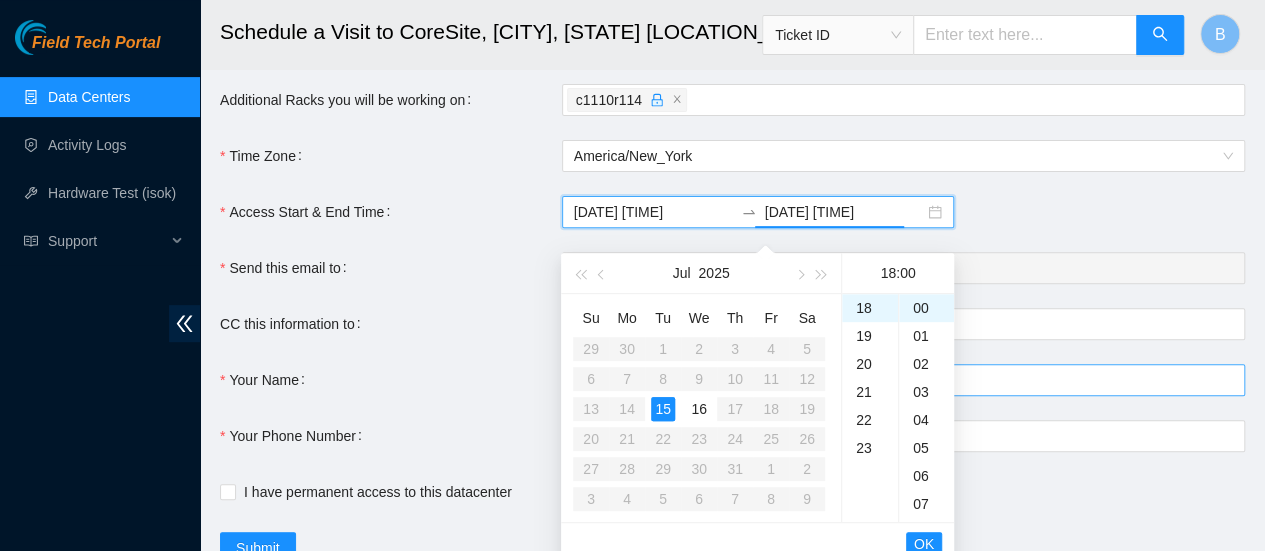 scroll, scrollTop: 328, scrollLeft: 0, axis: vertical 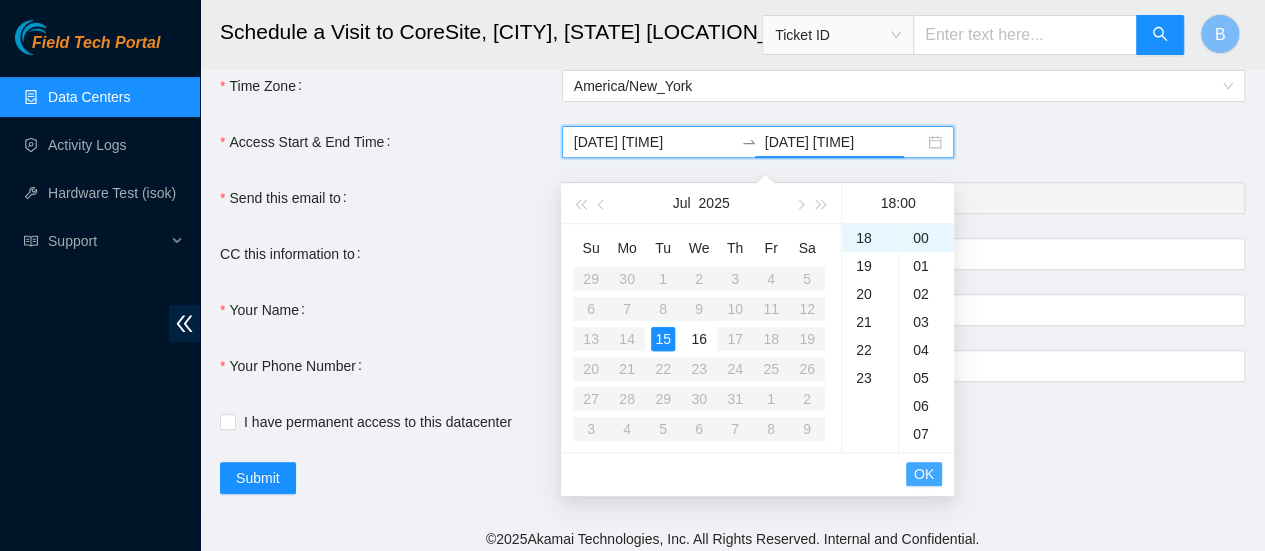 click on "OK" at bounding box center (924, 474) 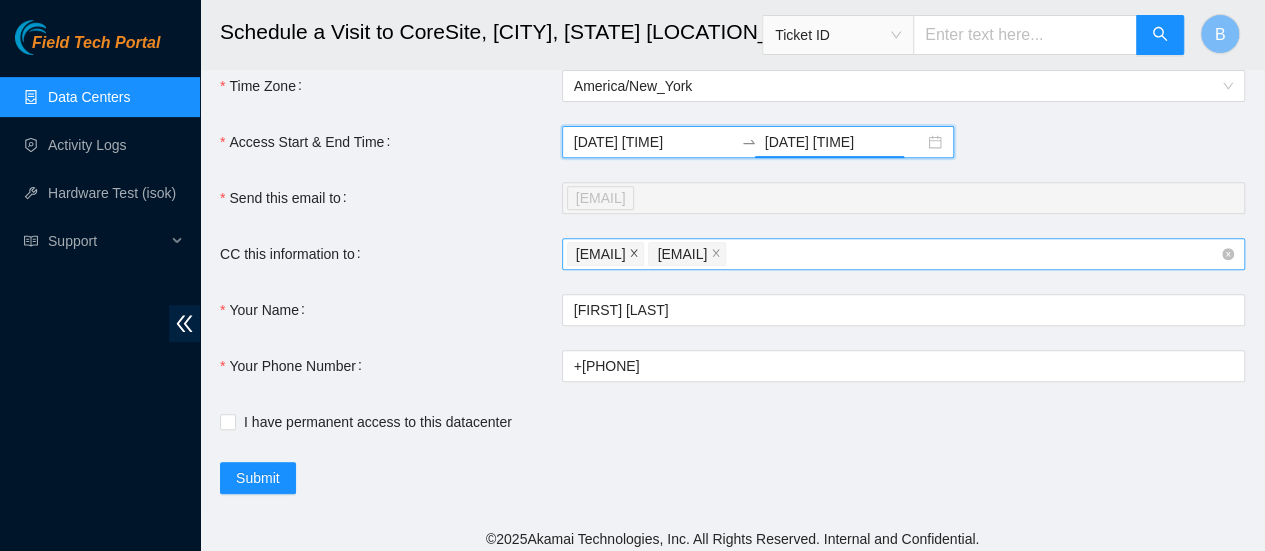 scroll, scrollTop: 0, scrollLeft: 0, axis: both 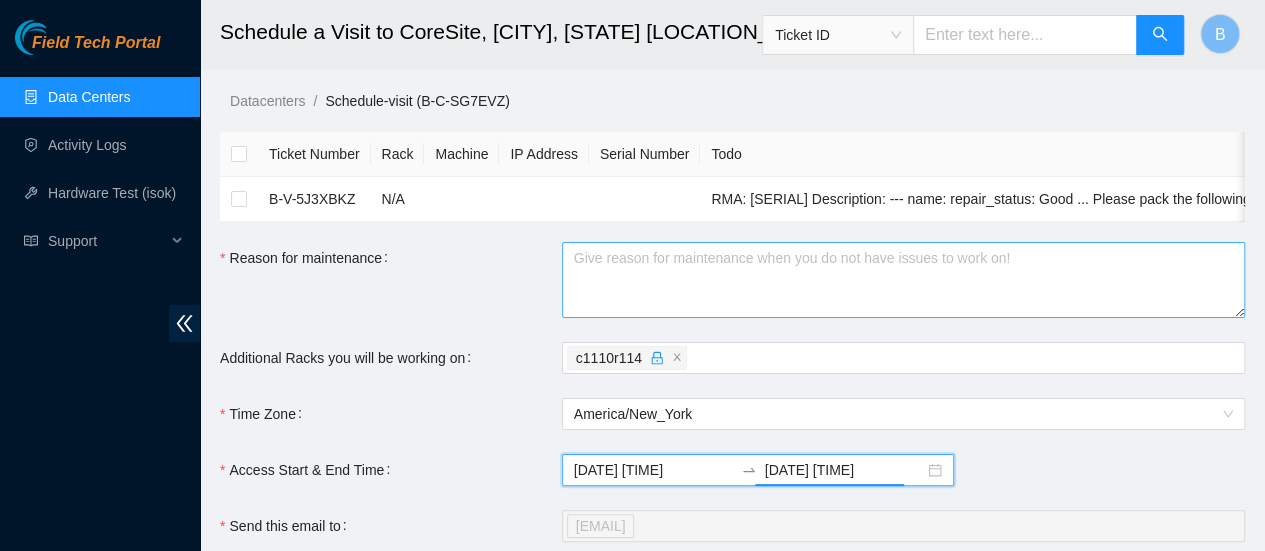 type on "2025-07-15 18:00" 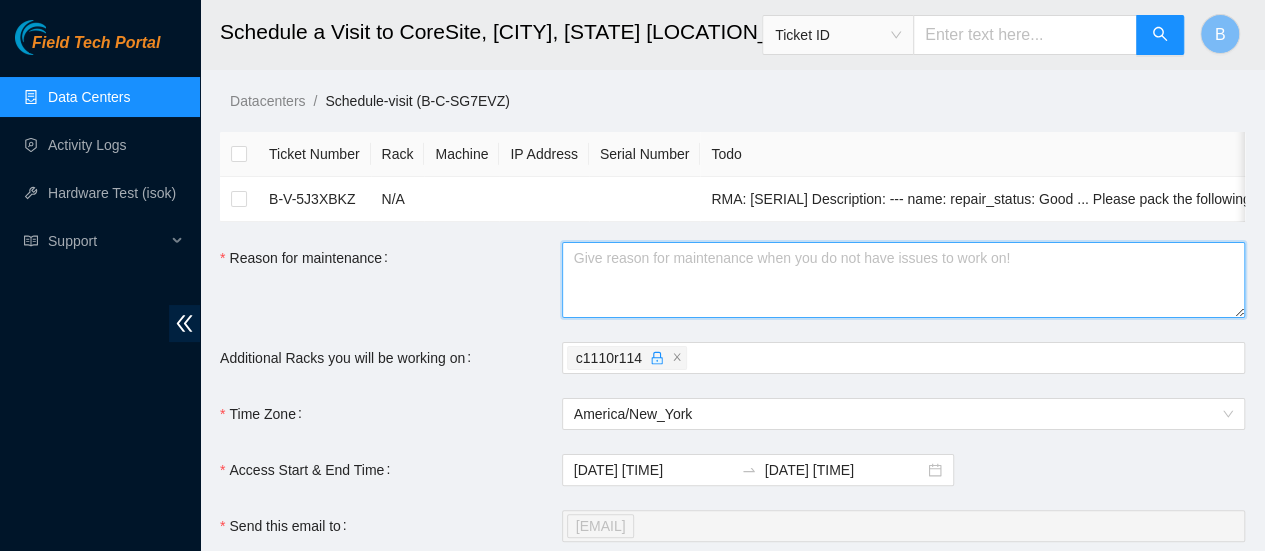 click on "Reason for maintenance" at bounding box center (903, 280) 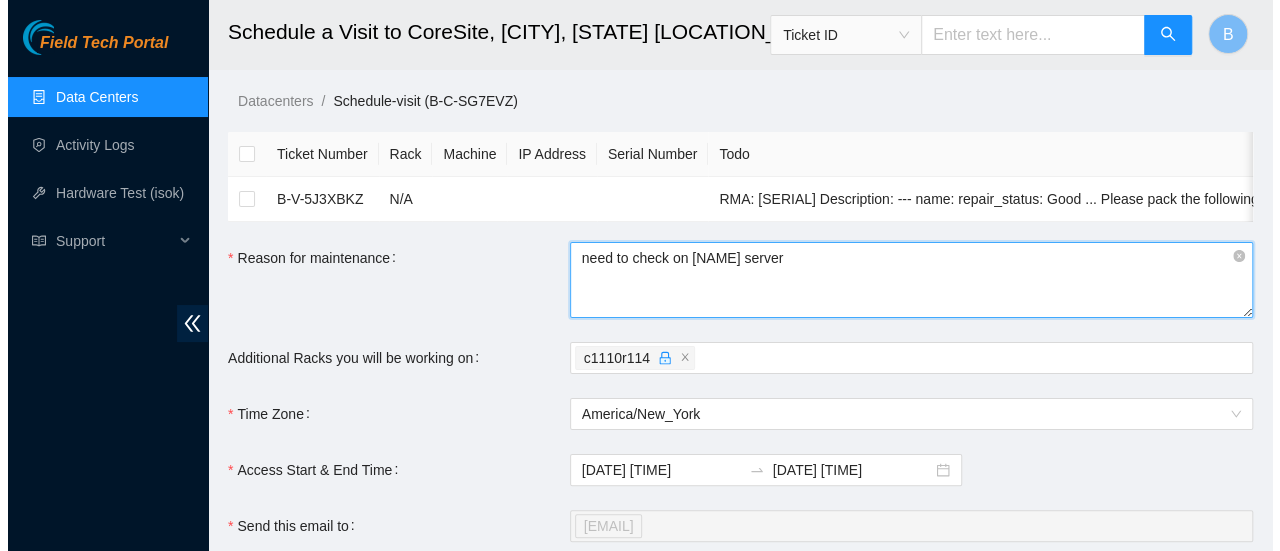 scroll, scrollTop: 350, scrollLeft: 0, axis: vertical 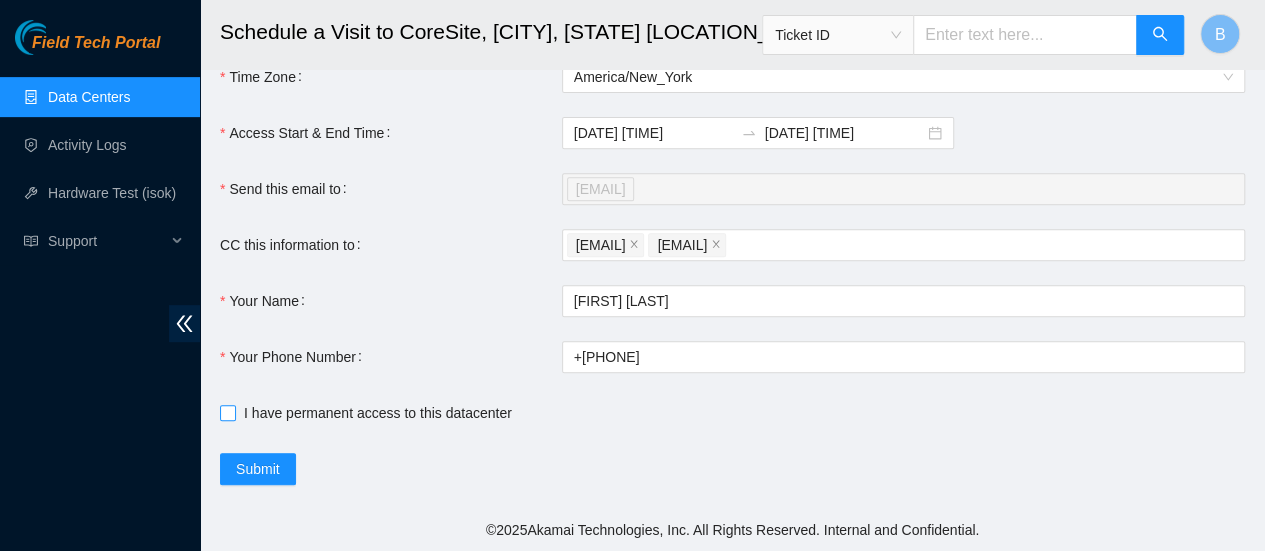 type on "need to check on Nuked server" 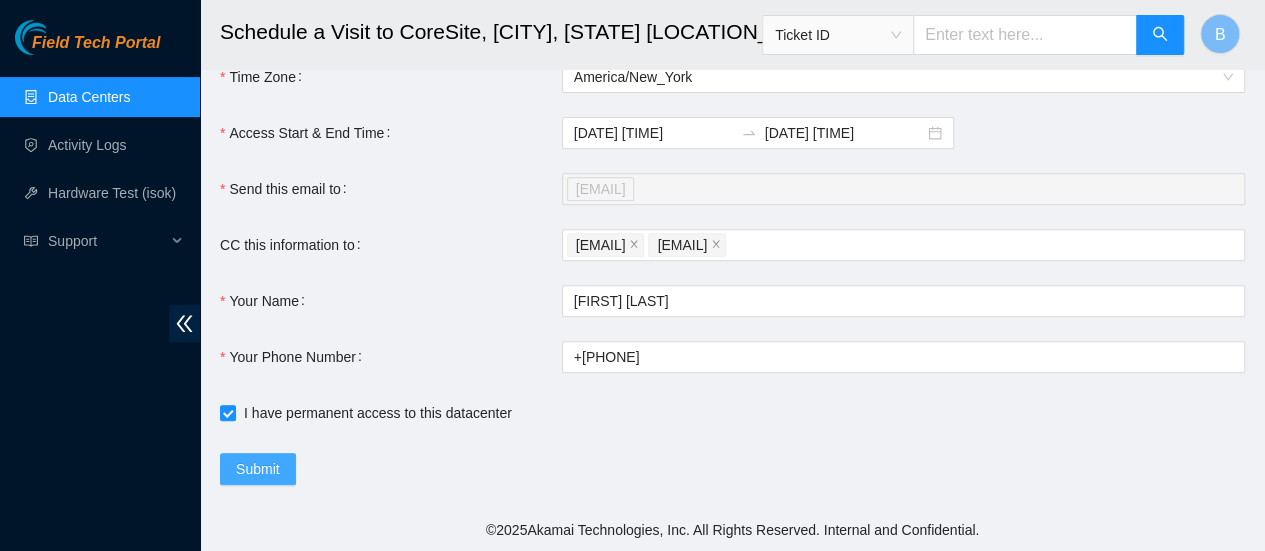 click on "Submit" at bounding box center [258, 469] 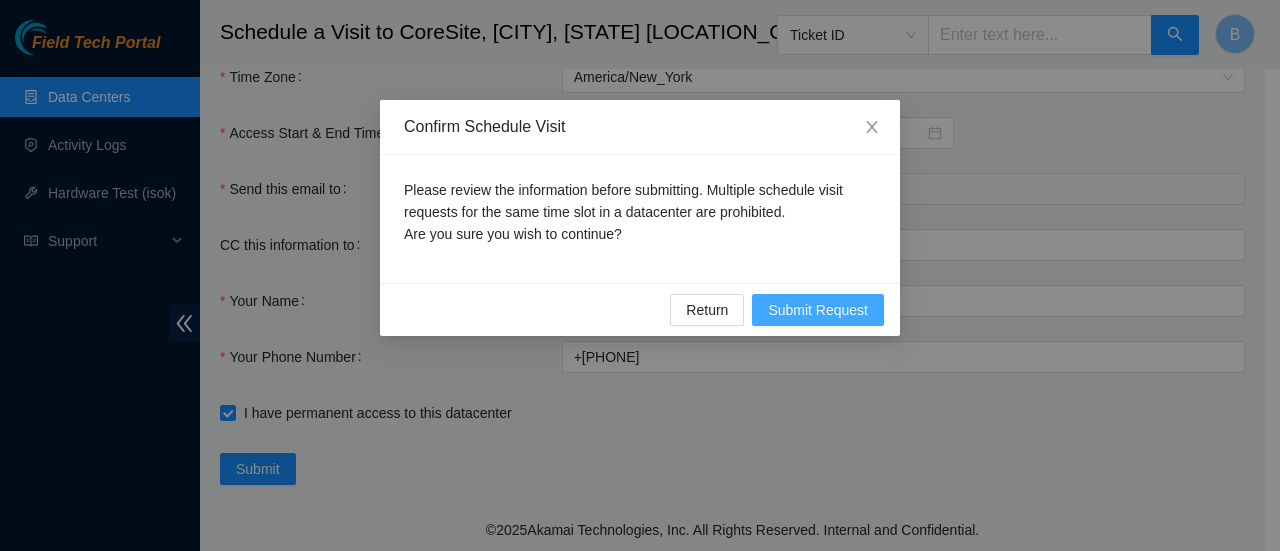 click on "Submit Request" at bounding box center [818, 310] 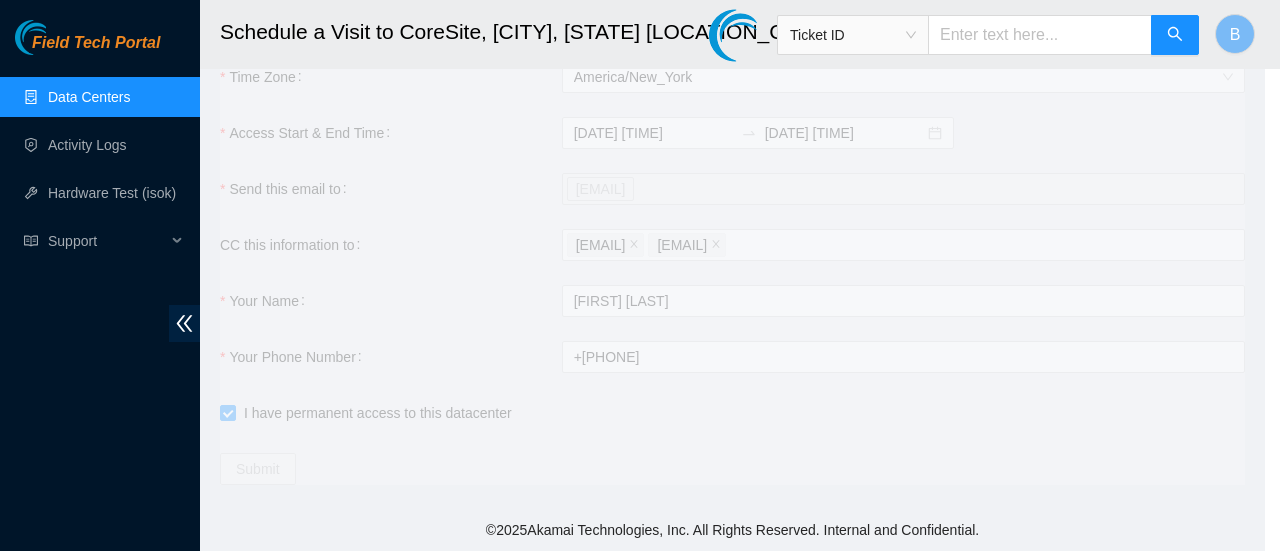 type on "2025-07-15 10:59" 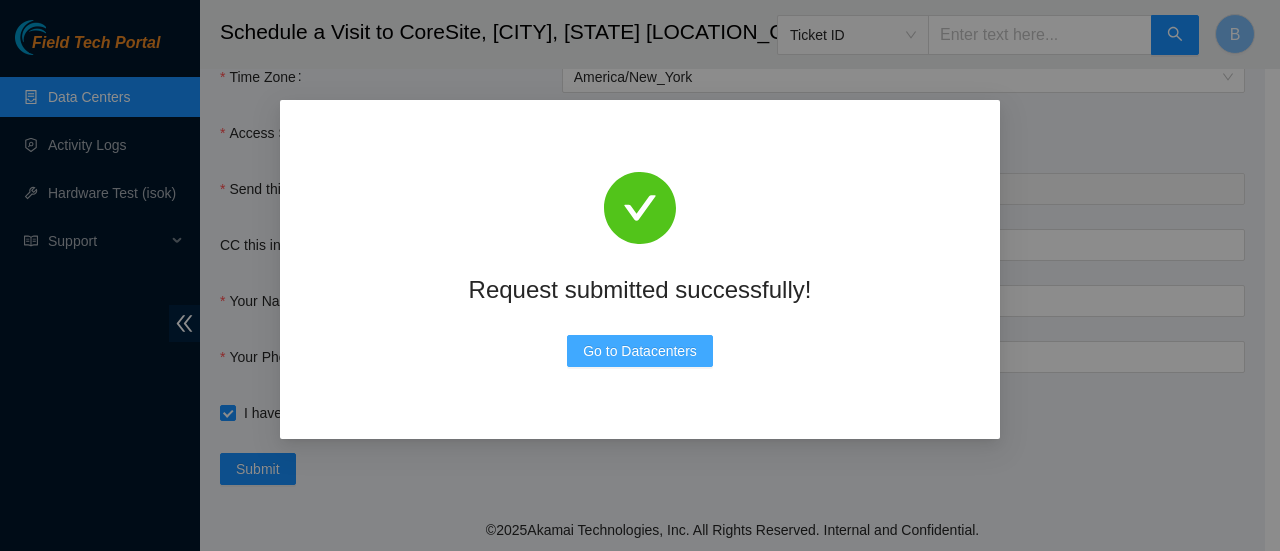 click on "Go to Datacenters" at bounding box center [640, 351] 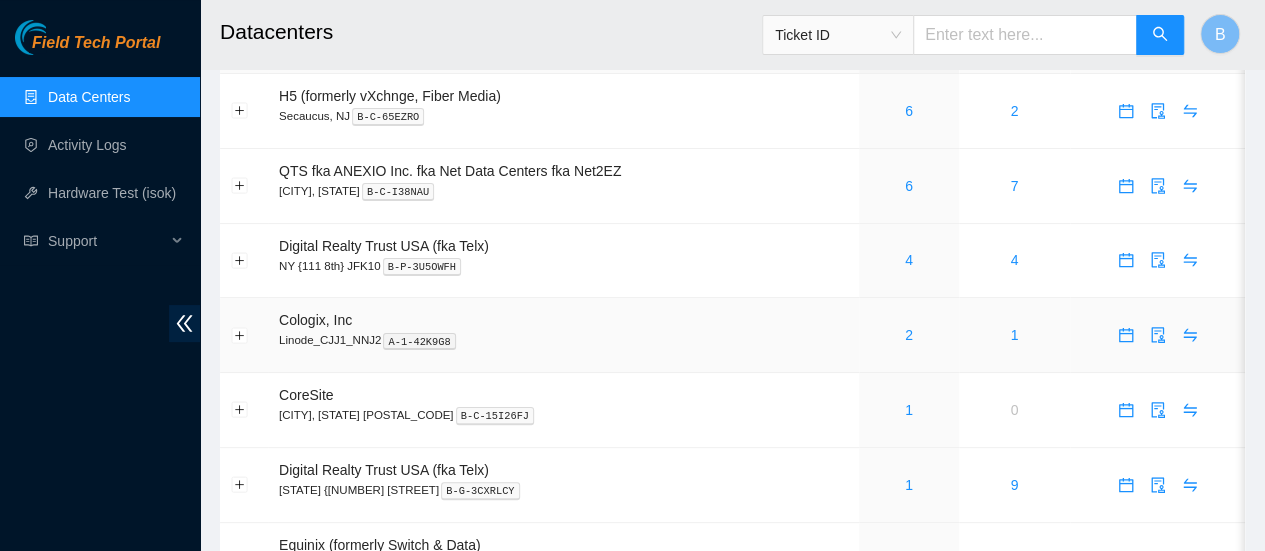 scroll, scrollTop: 0, scrollLeft: 0, axis: both 